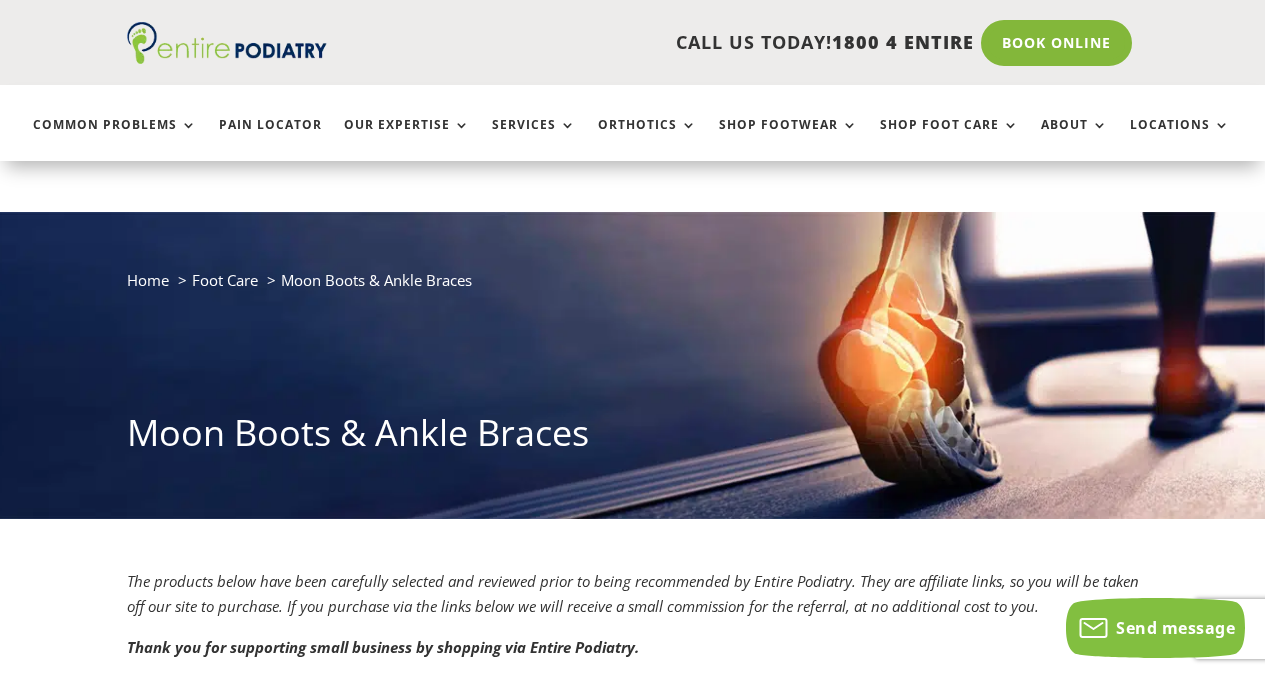 scroll, scrollTop: 515, scrollLeft: 0, axis: vertical 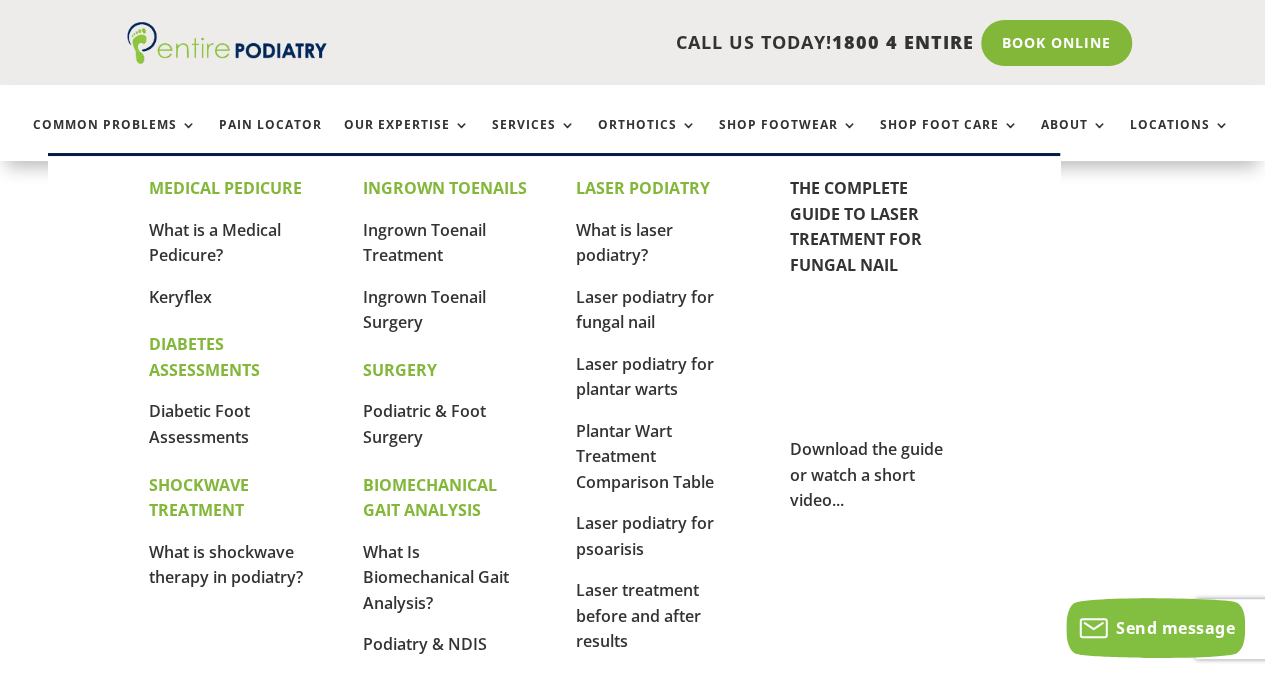 click on "Services" at bounding box center (534, 139) 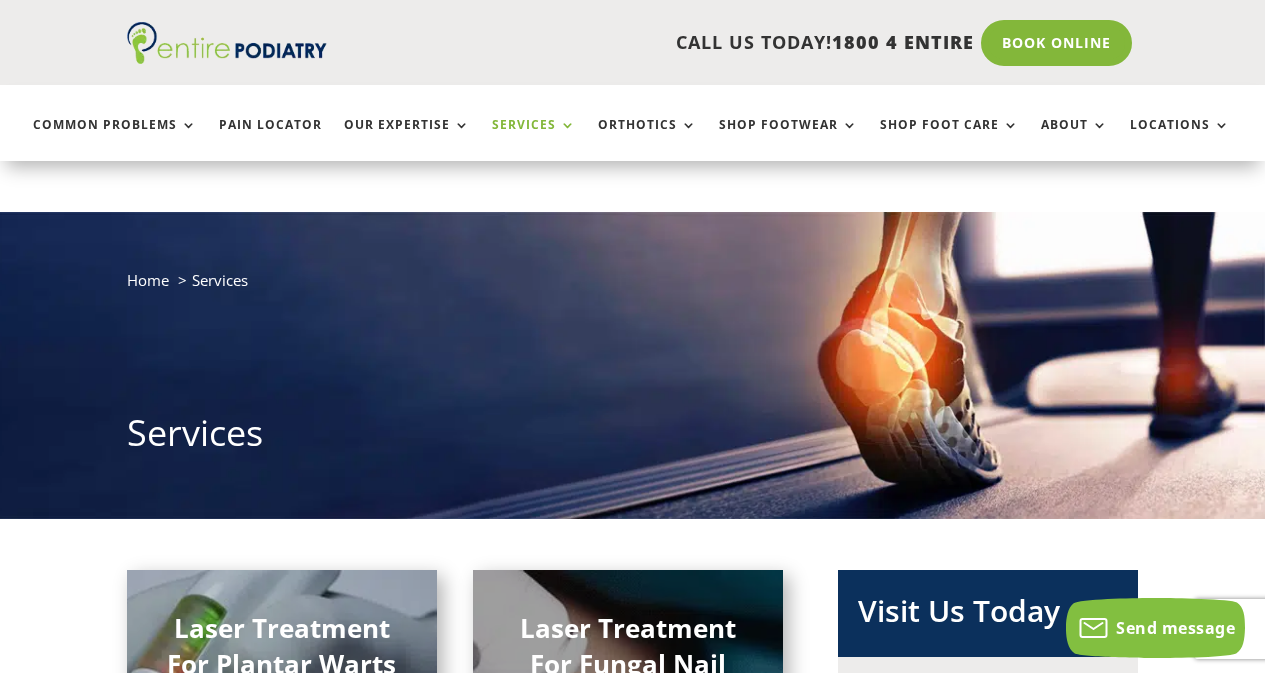 scroll, scrollTop: 175, scrollLeft: 0, axis: vertical 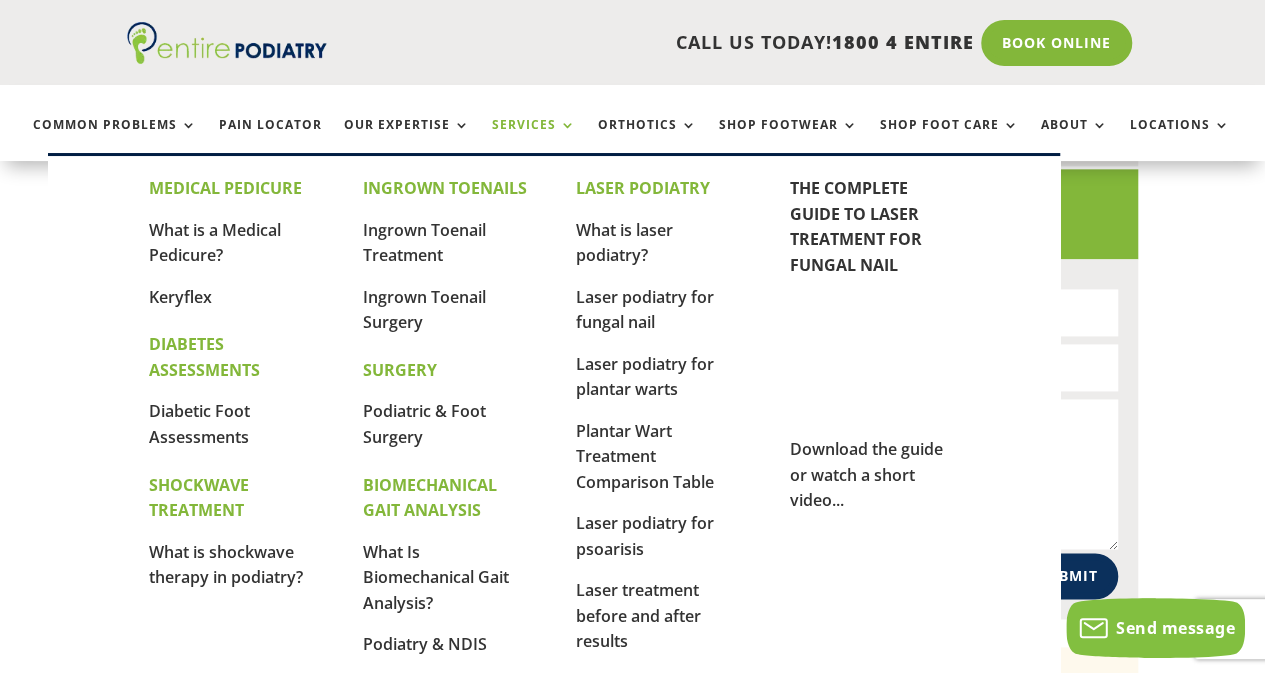 click on "Services" at bounding box center (534, 139) 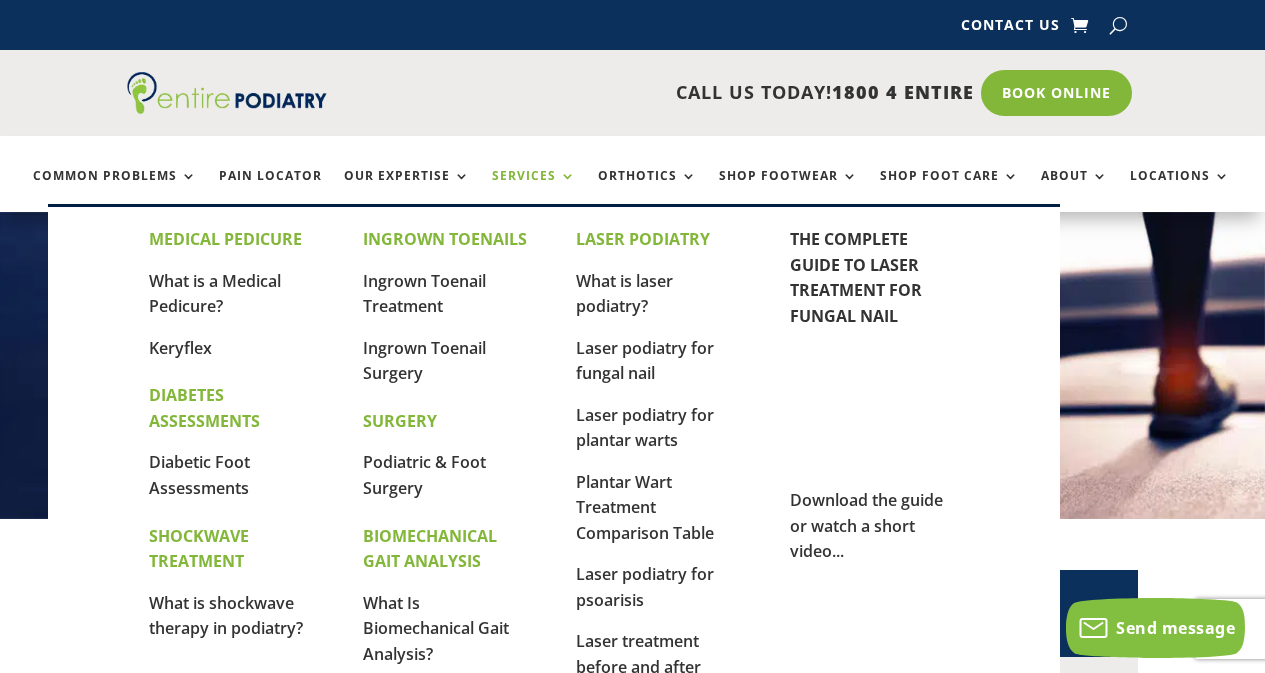 scroll, scrollTop: 0, scrollLeft: 0, axis: both 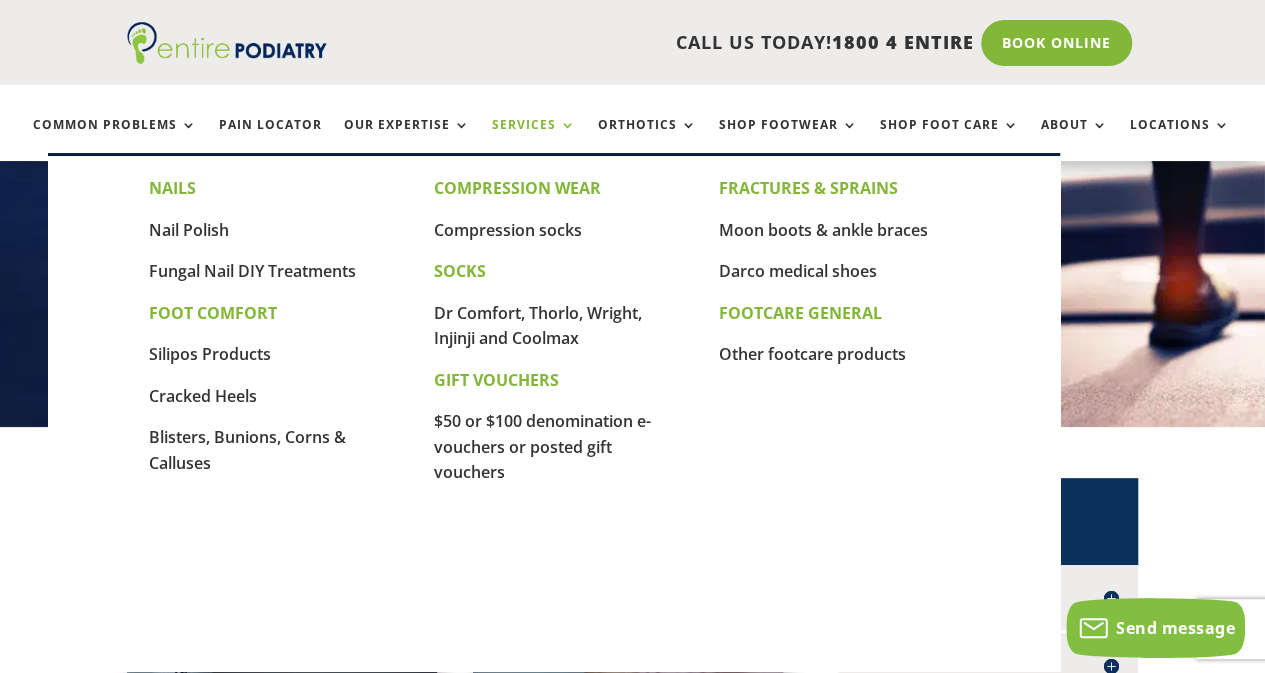 click on "Moon boots & ankle braces" at bounding box center (823, 230) 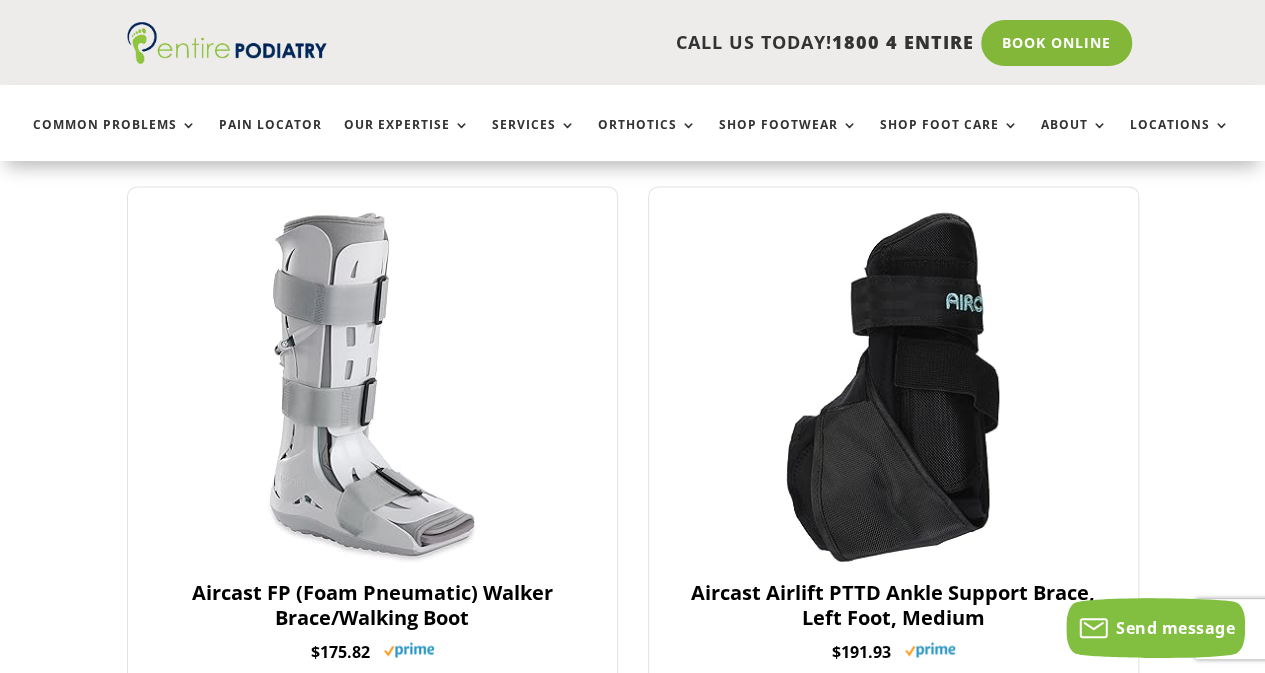 scroll, scrollTop: 1509, scrollLeft: 0, axis: vertical 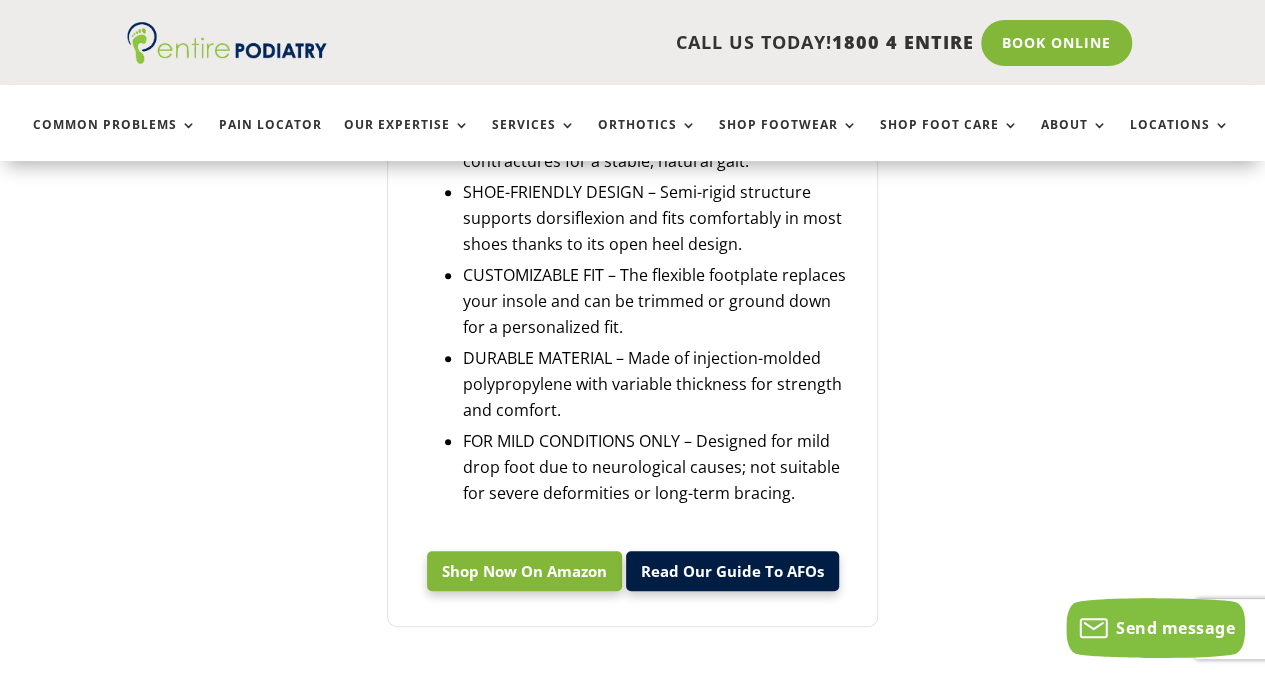 click on "Pain Locator" at bounding box center (270, 139) 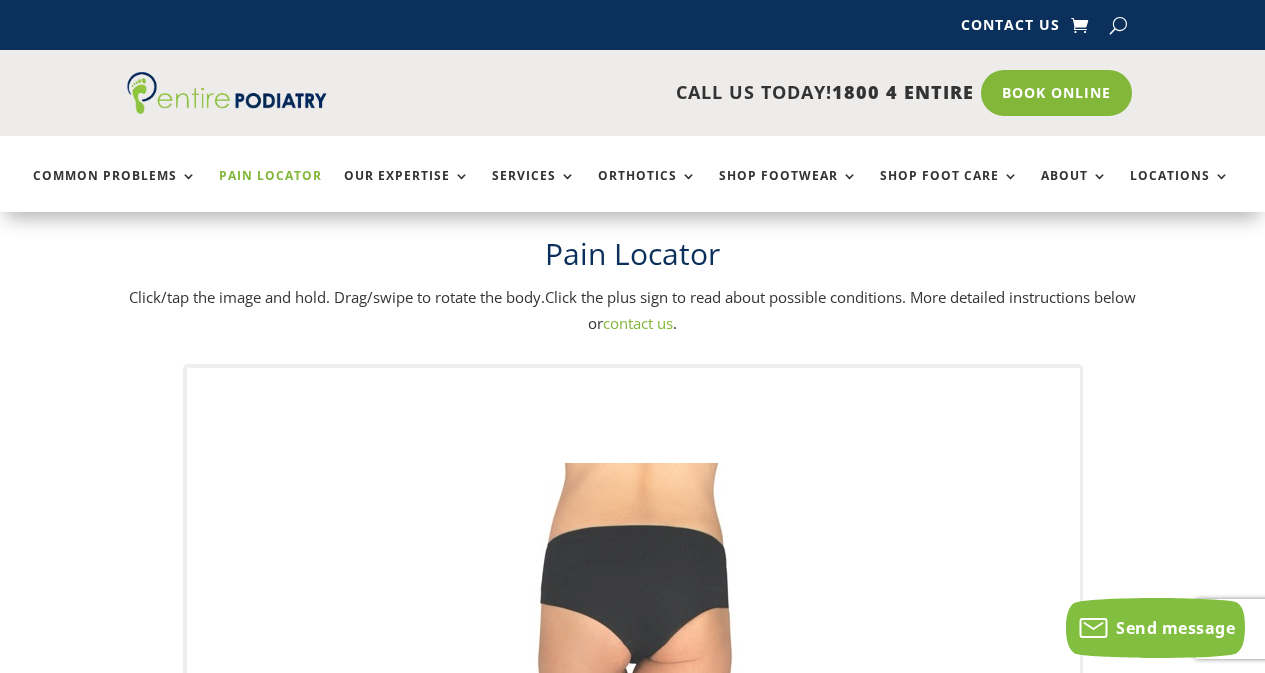 scroll, scrollTop: 0, scrollLeft: 0, axis: both 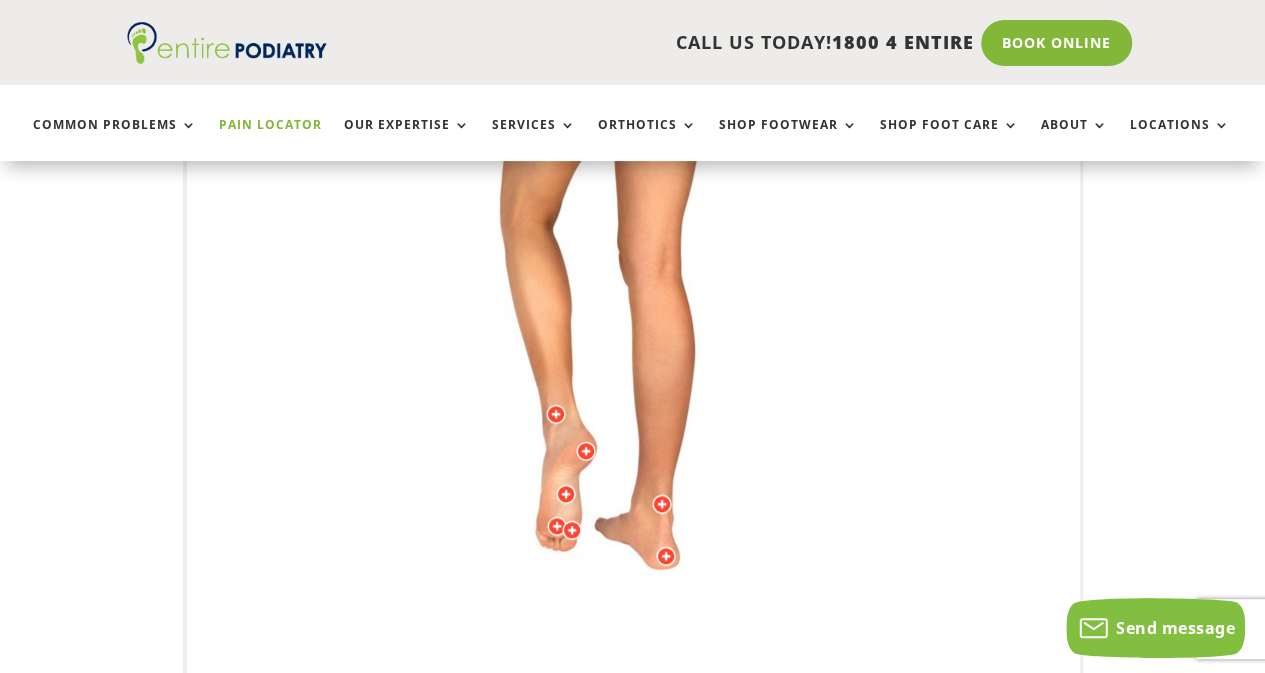 click at bounding box center (633, 275) 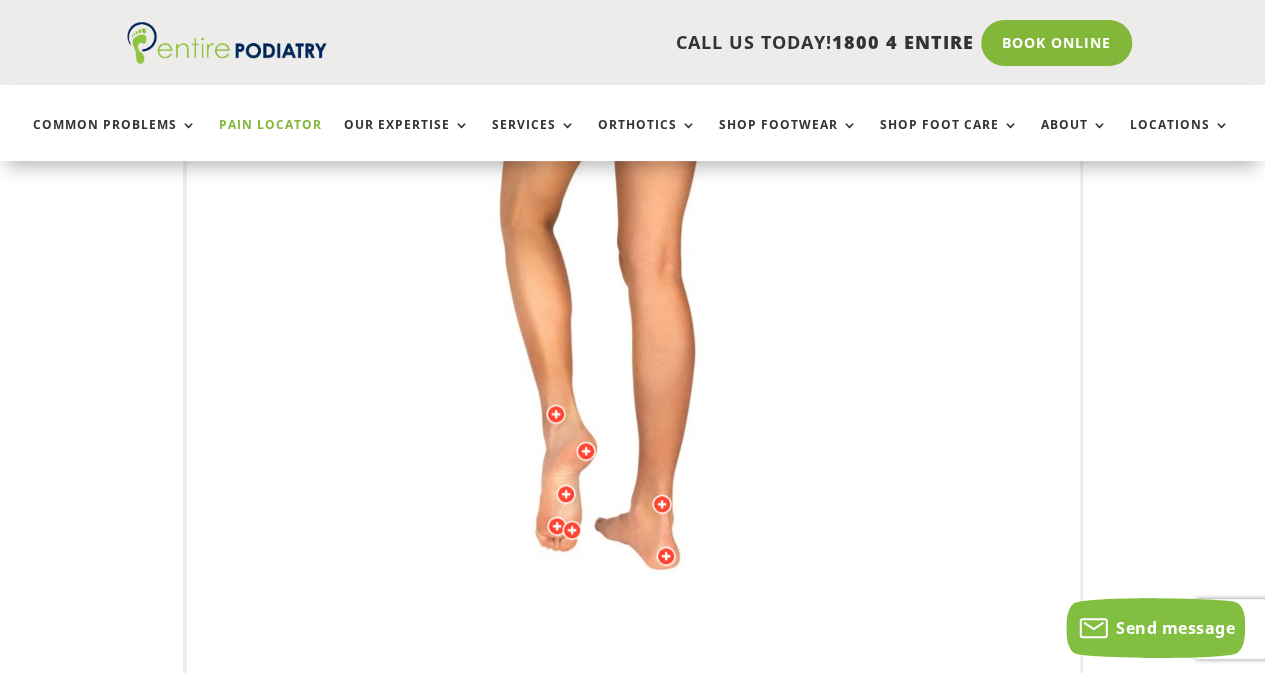 click at bounding box center [566, 494] 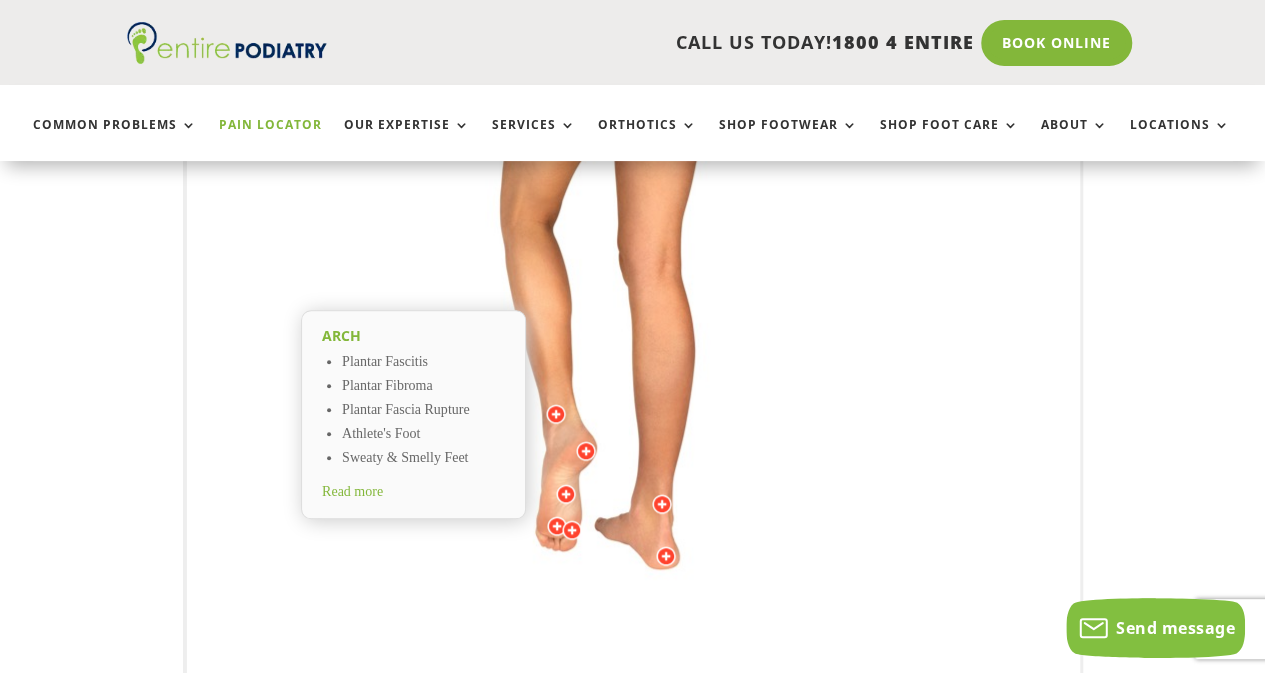 click at bounding box center [633, 275] 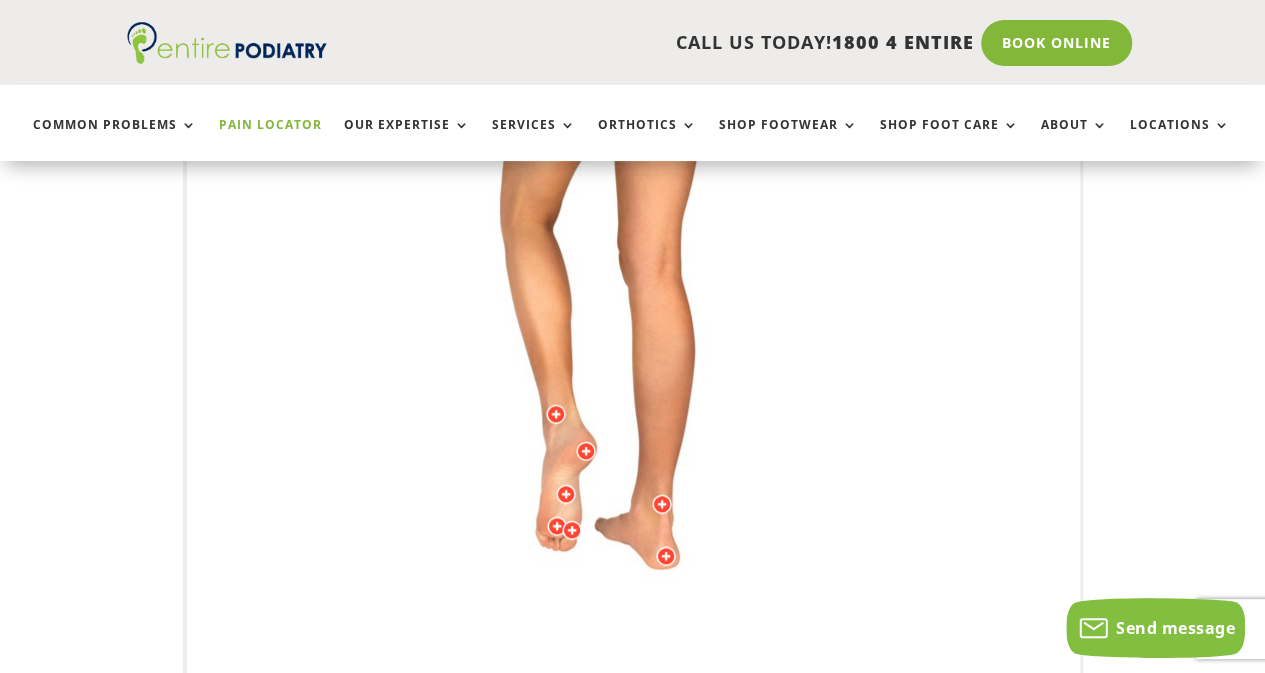 click at bounding box center (633, 275) 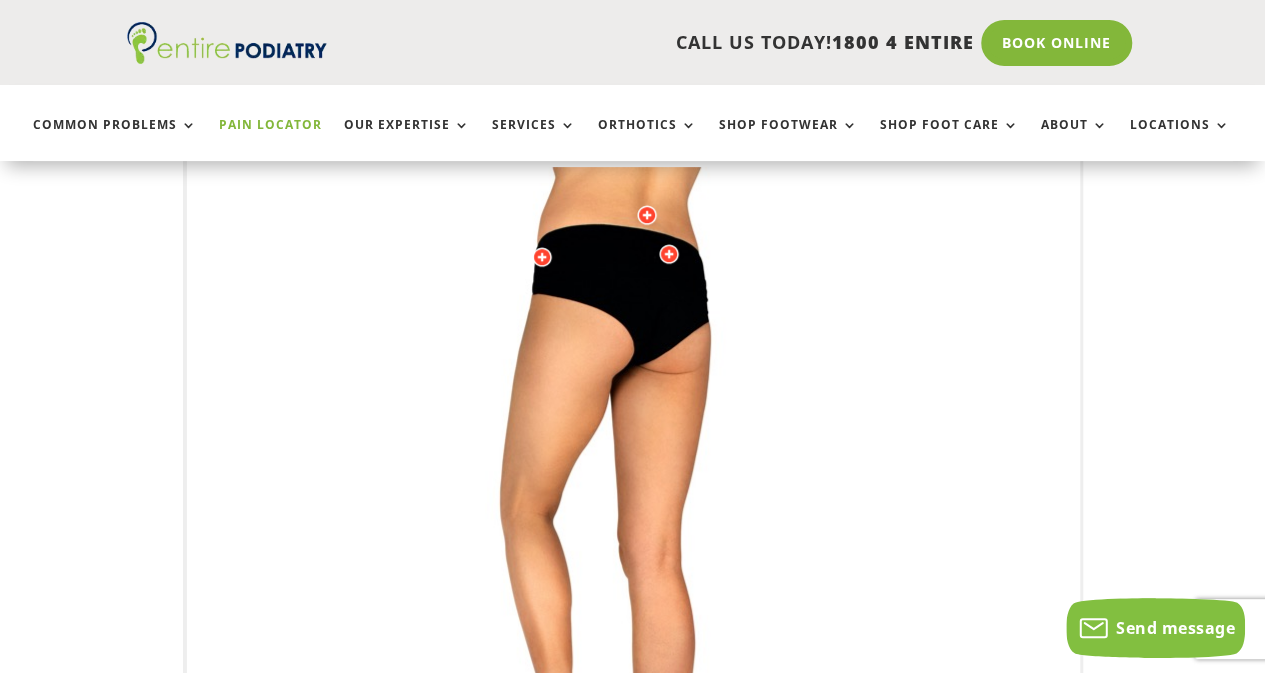 click at bounding box center (633, 567) 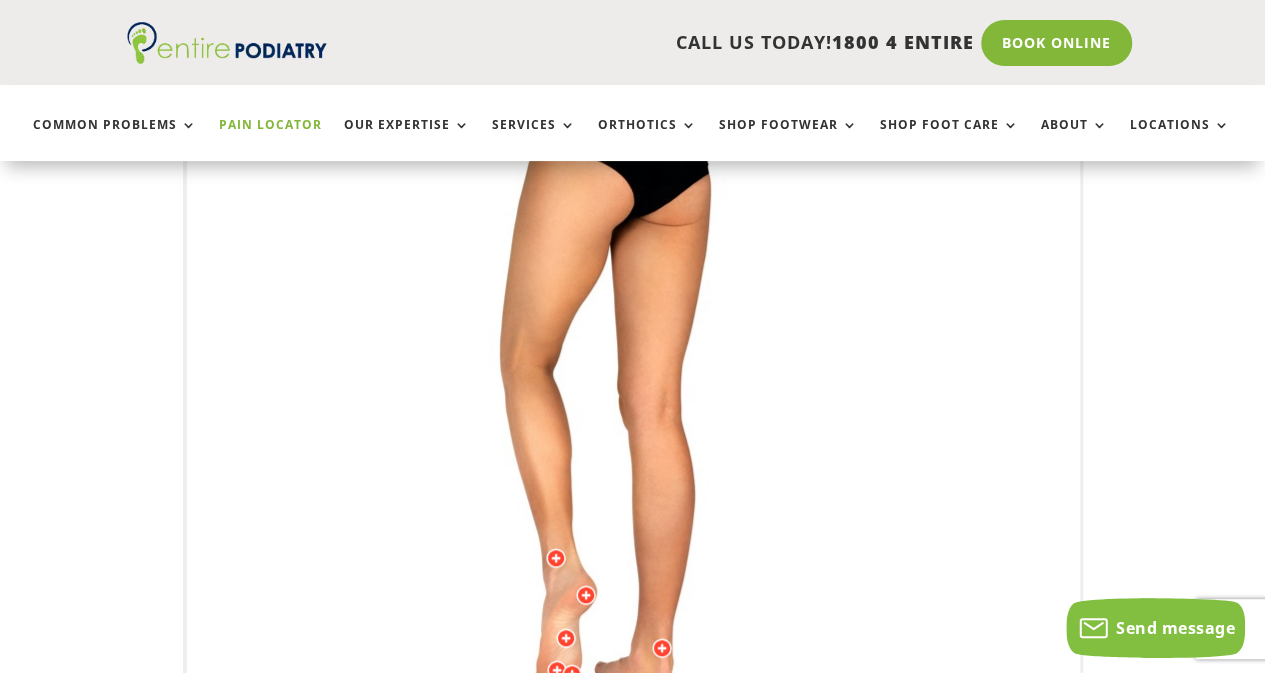 scroll, scrollTop: 660, scrollLeft: 0, axis: vertical 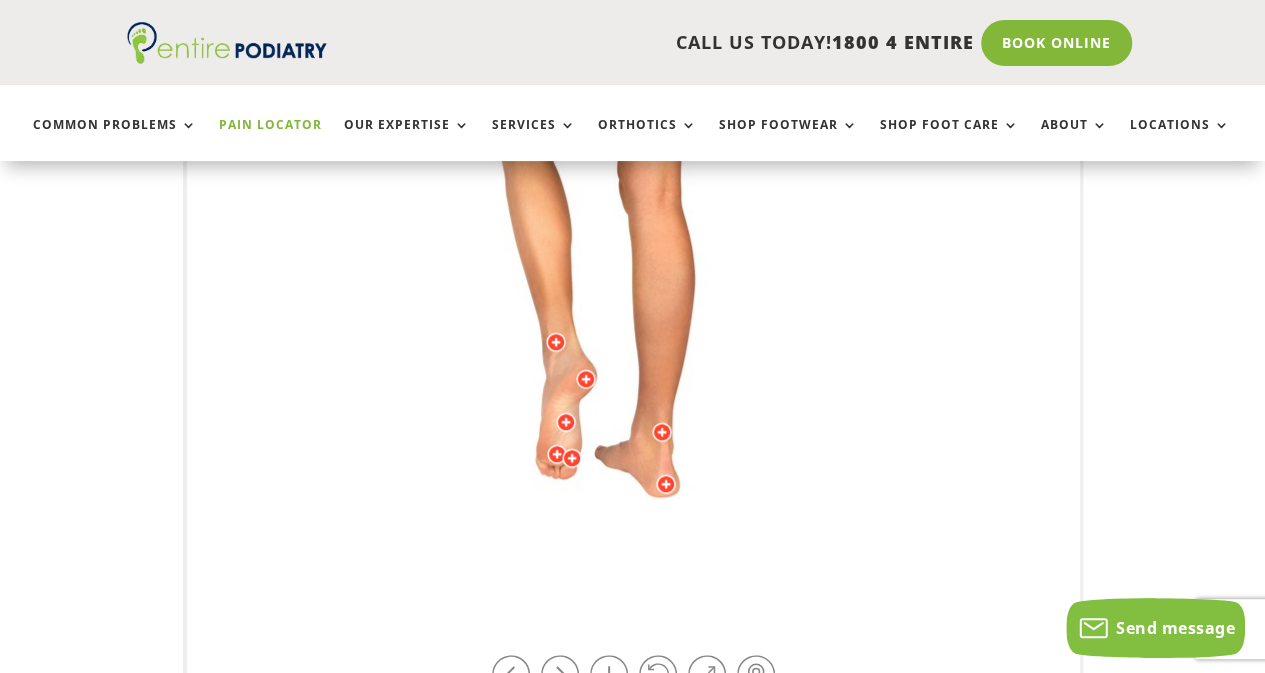 click at bounding box center (633, 203) 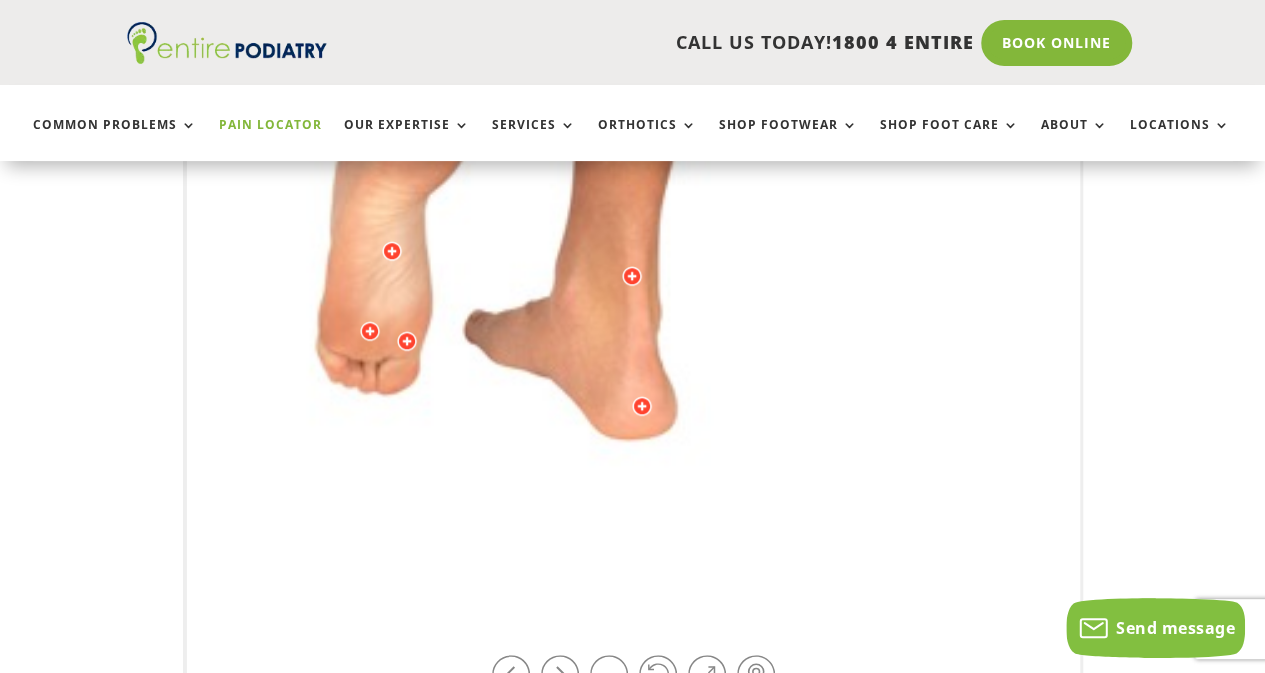 scroll, scrollTop: 714, scrollLeft: 0, axis: vertical 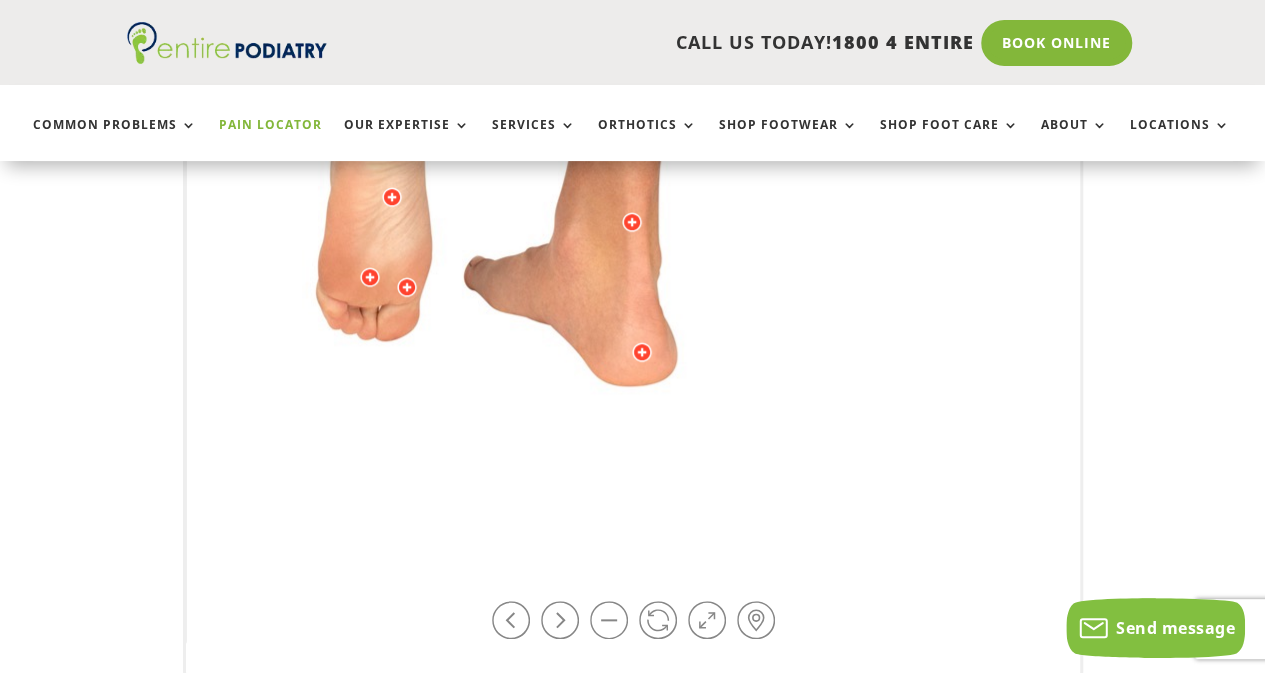 click at bounding box center (560, 620) 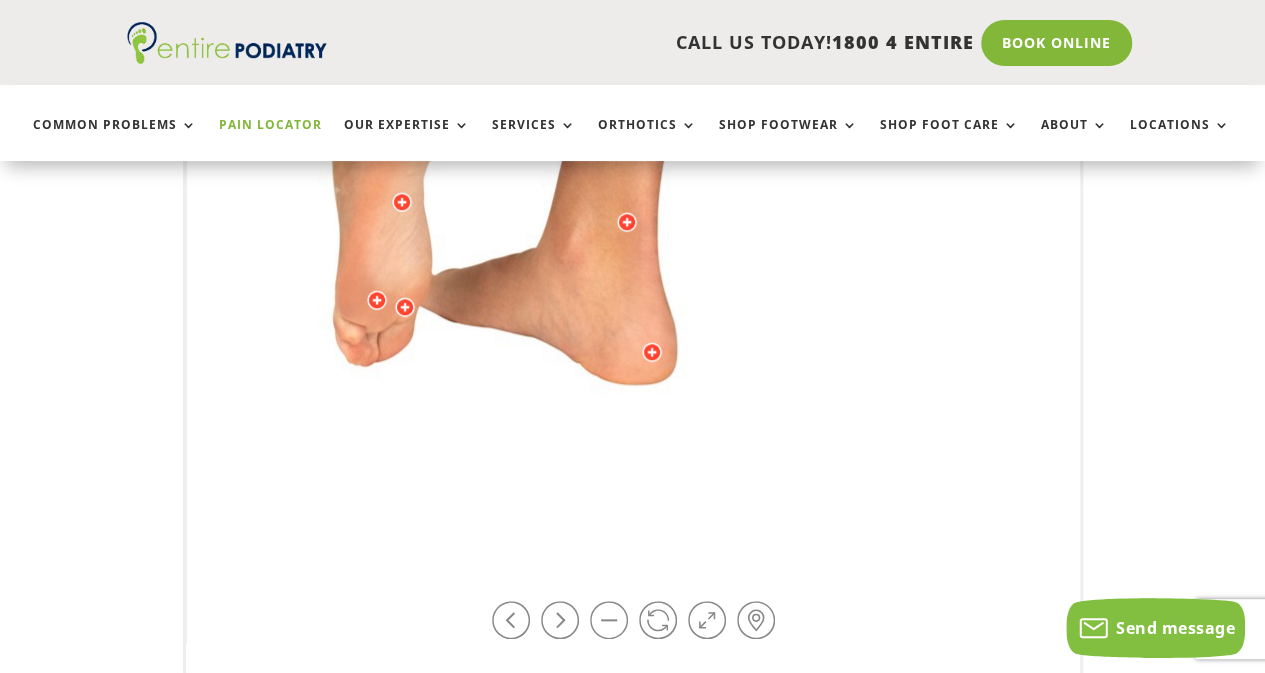 click at bounding box center (560, 620) 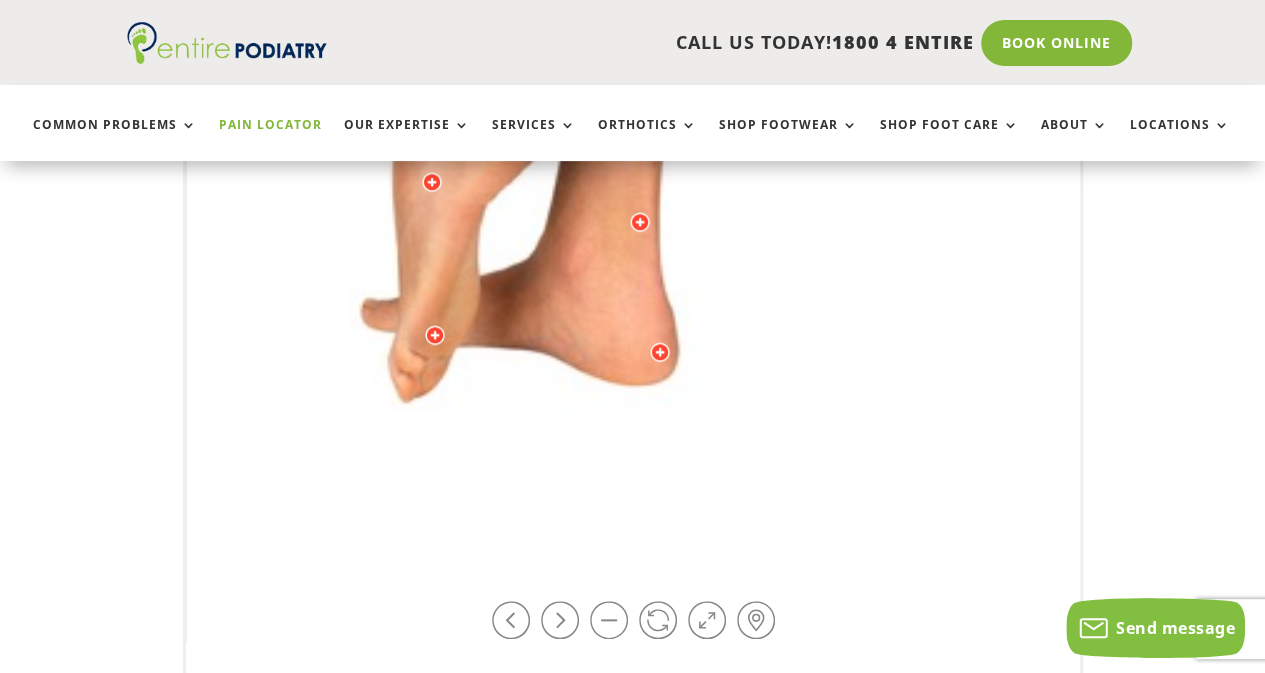 click at bounding box center [560, 620] 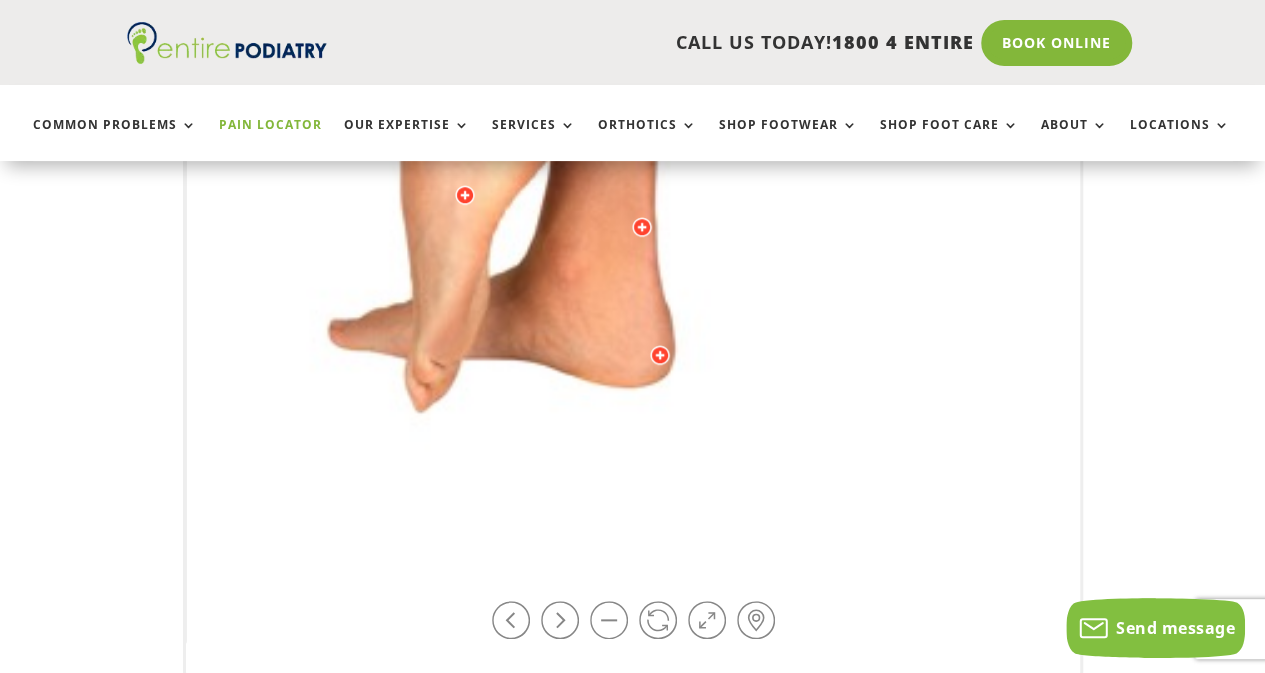 click at bounding box center (560, 620) 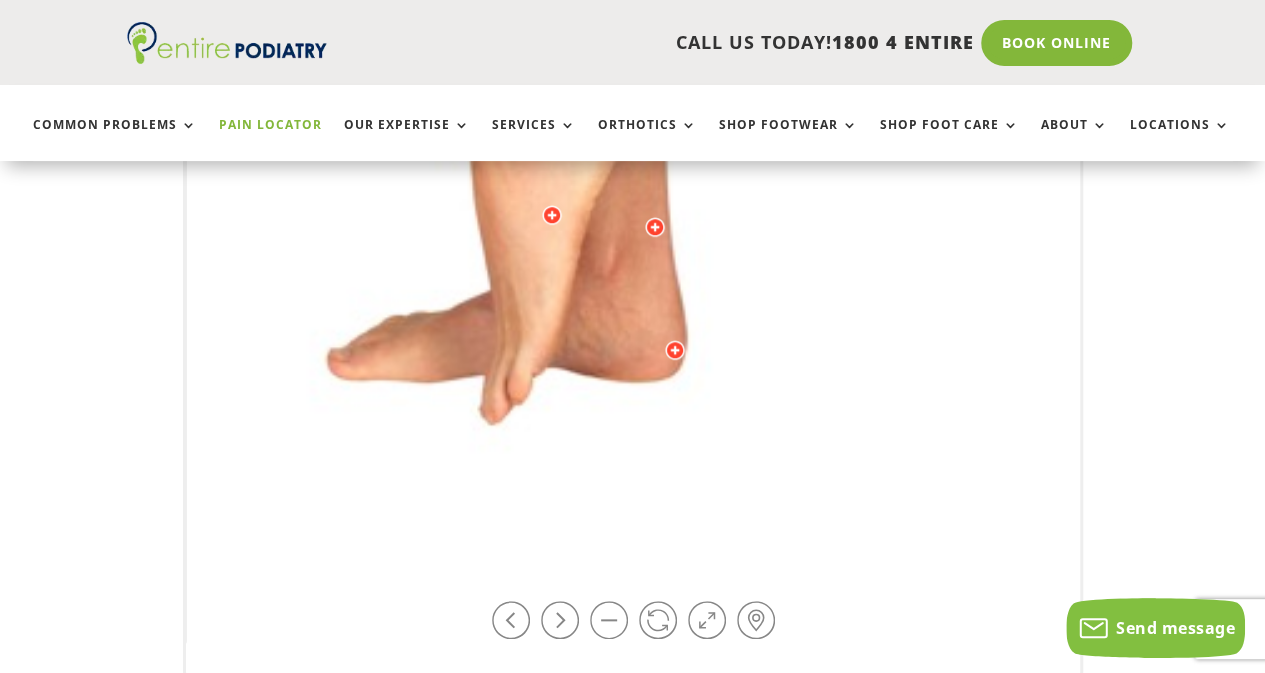 click at bounding box center (560, 620) 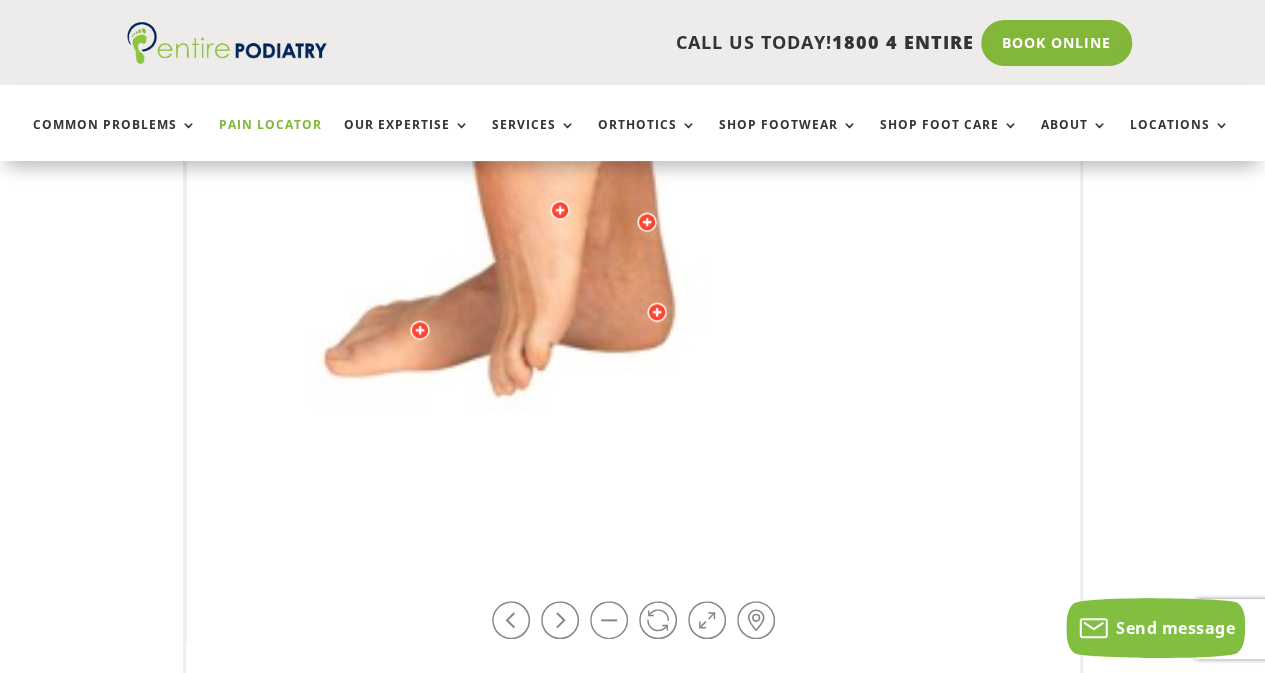 click at bounding box center (560, 620) 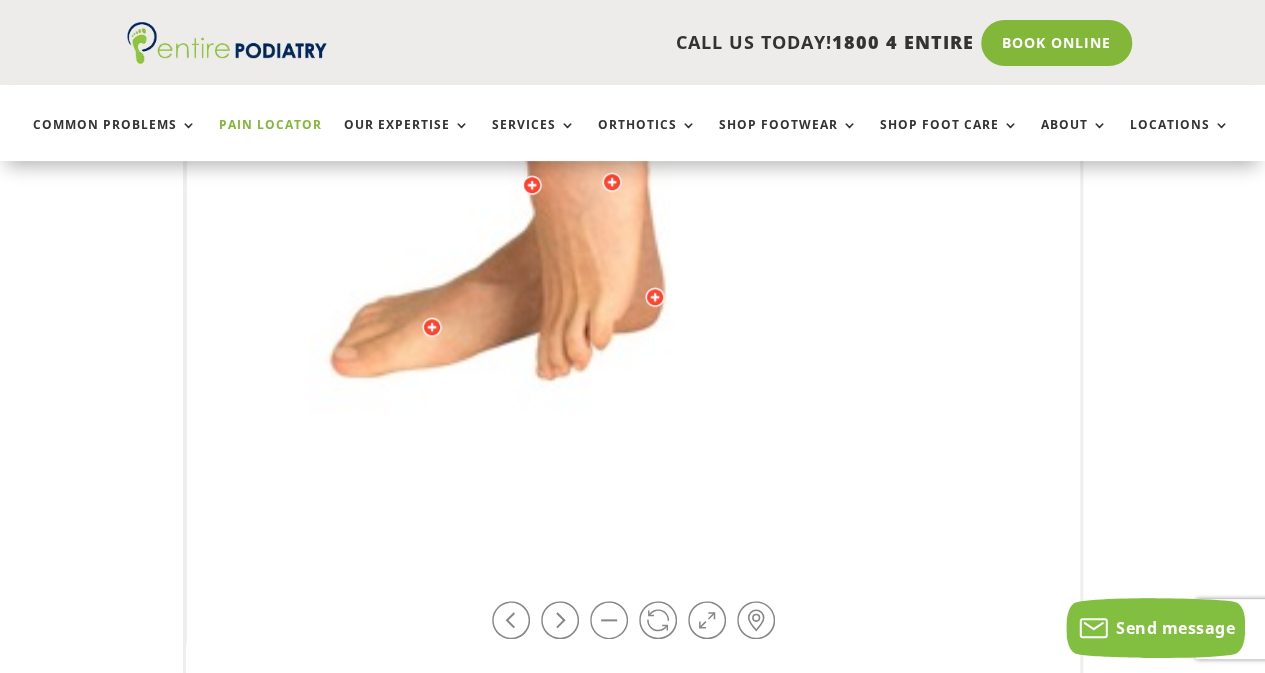 click at bounding box center (560, 620) 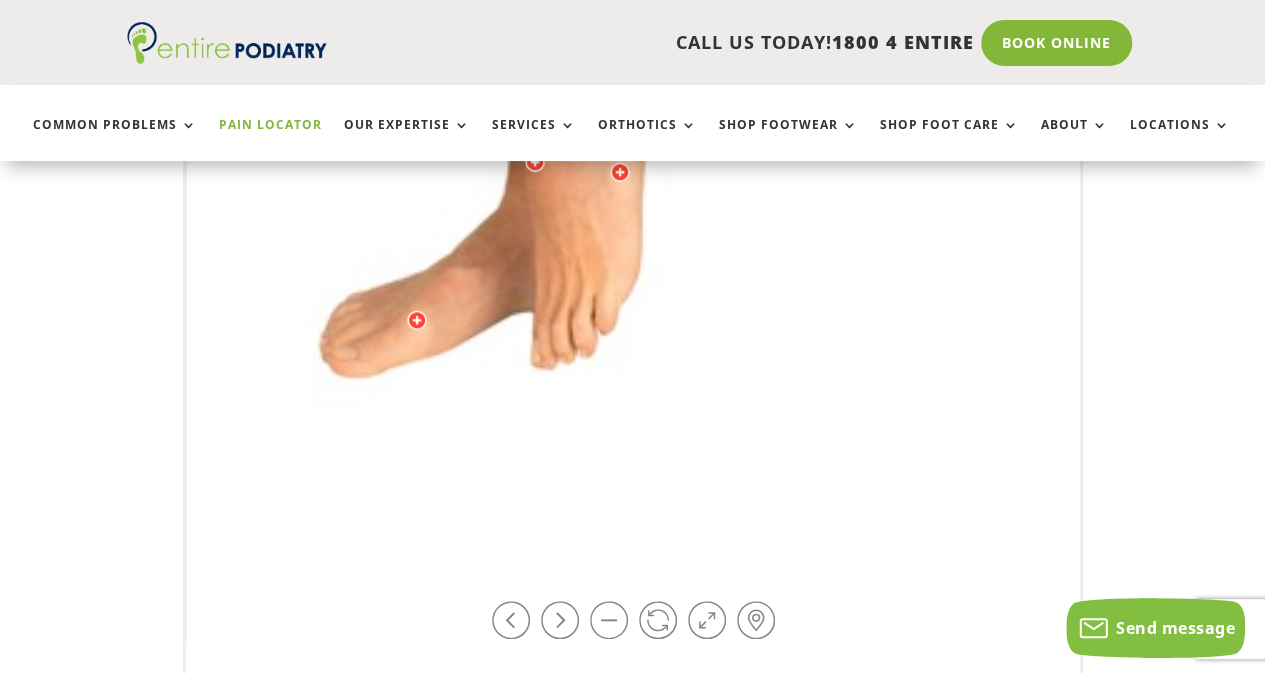 click at bounding box center (560, 620) 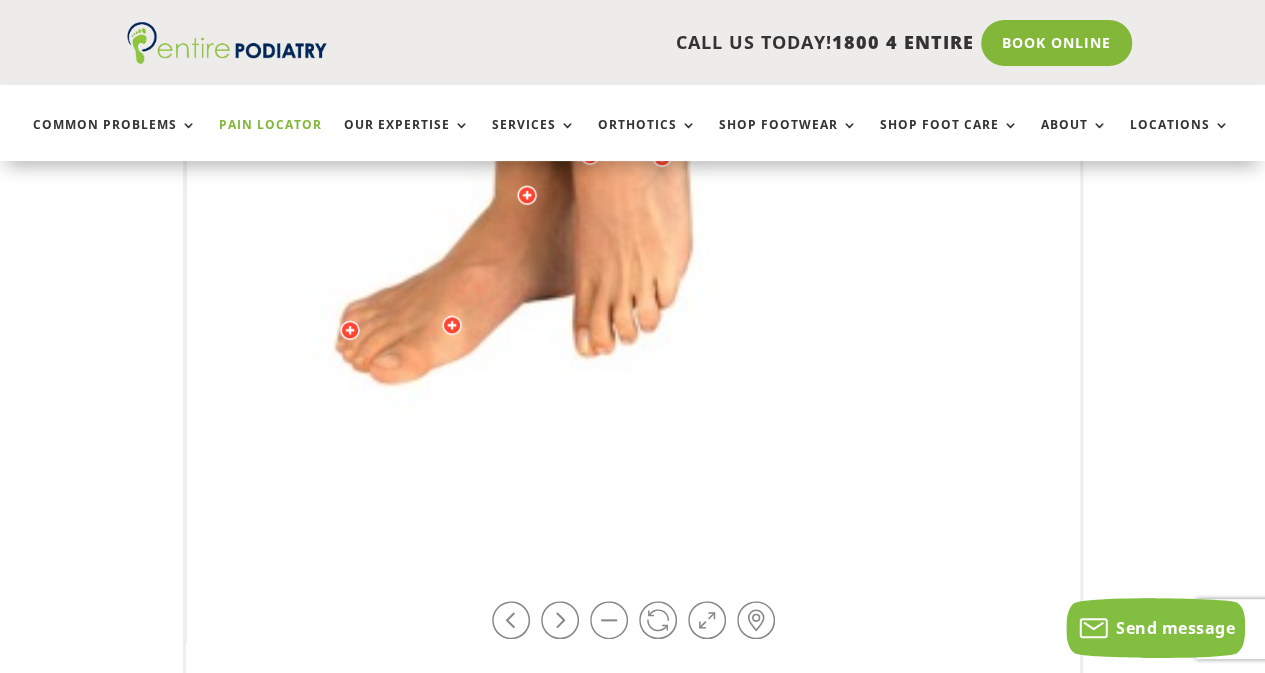 click at bounding box center [560, 620] 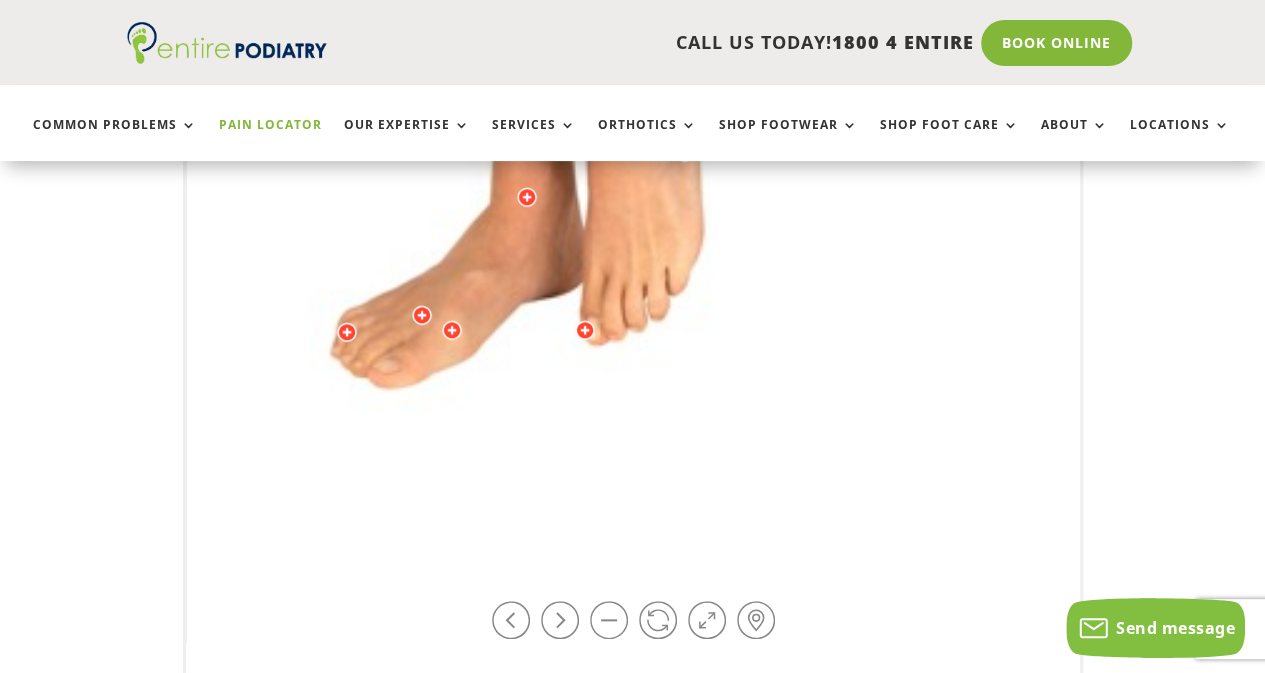 click at bounding box center [560, 620] 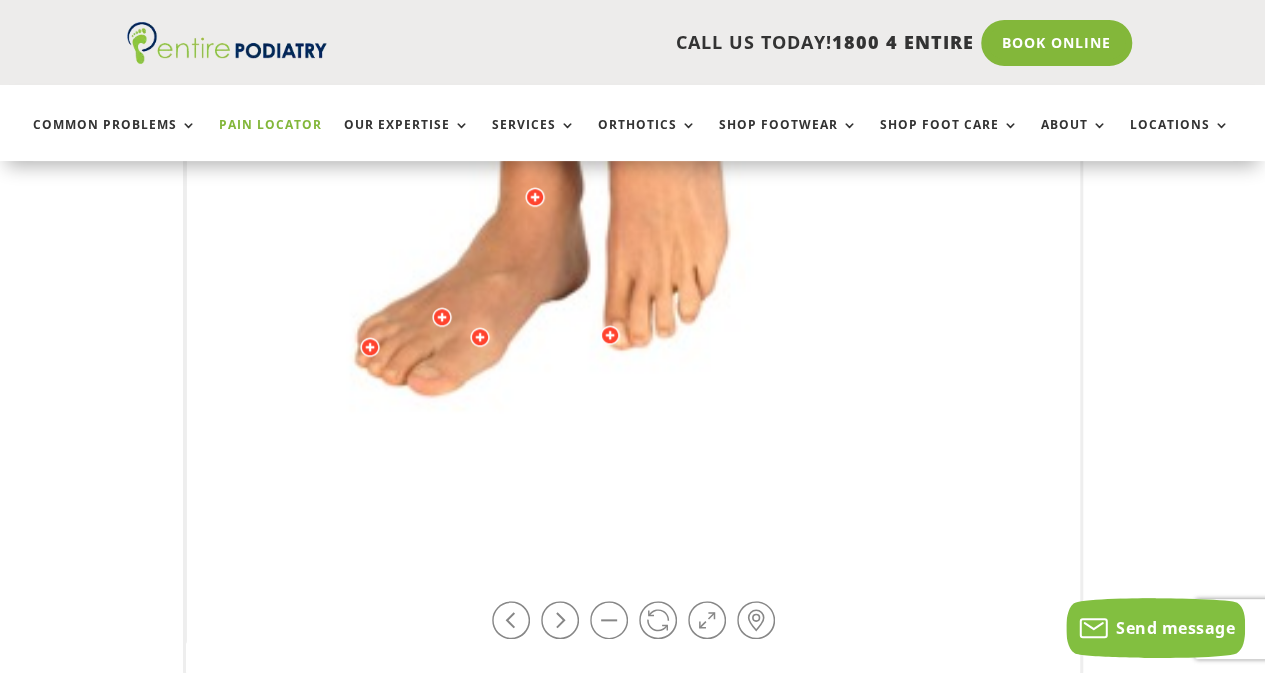 click at bounding box center [560, 620] 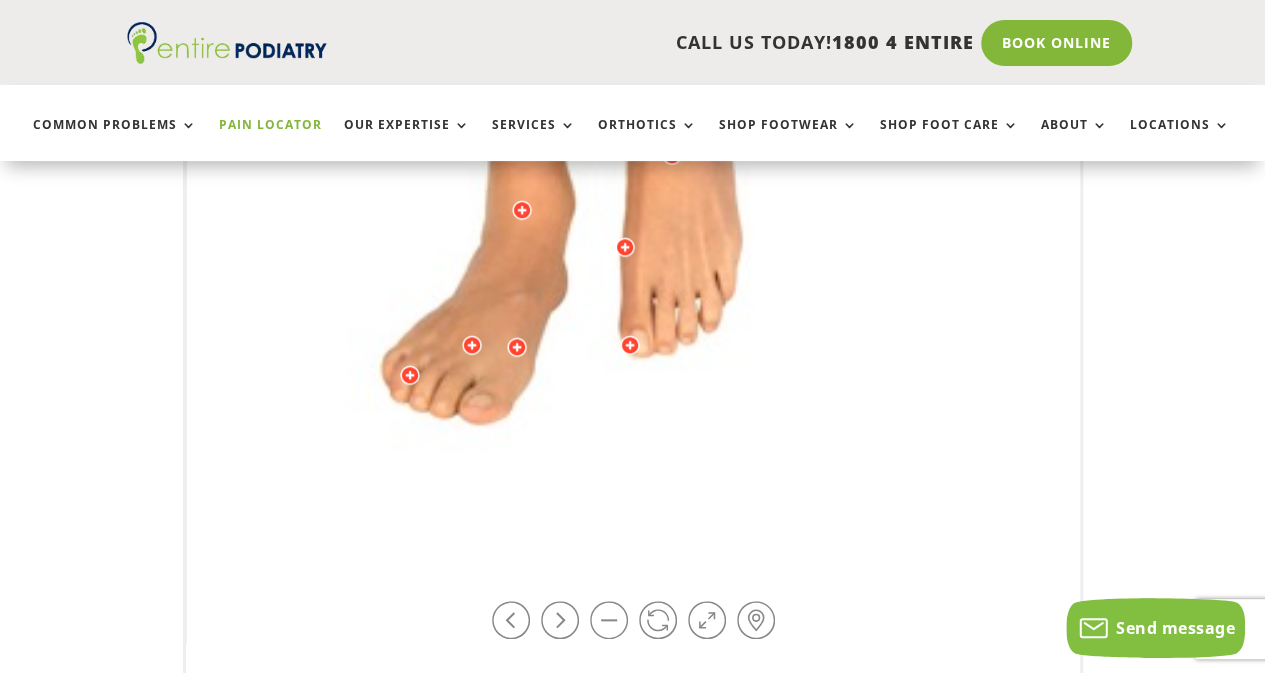 click at bounding box center (560, 620) 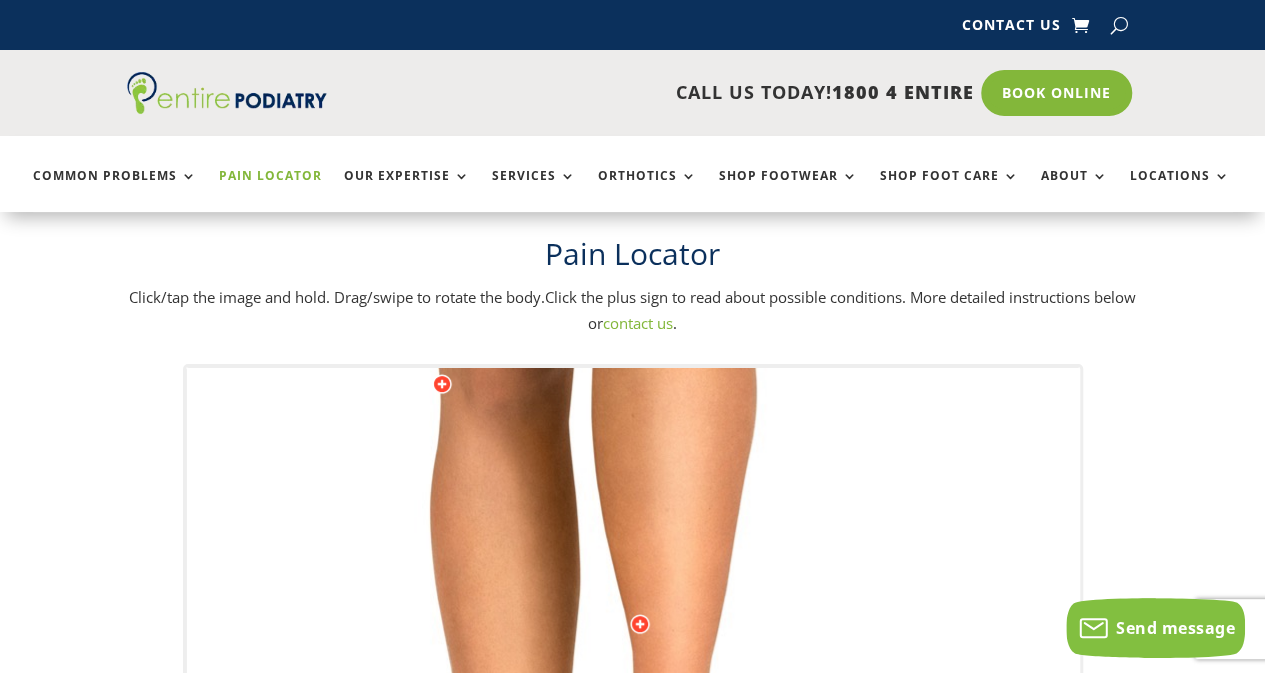 scroll, scrollTop: 117, scrollLeft: 0, axis: vertical 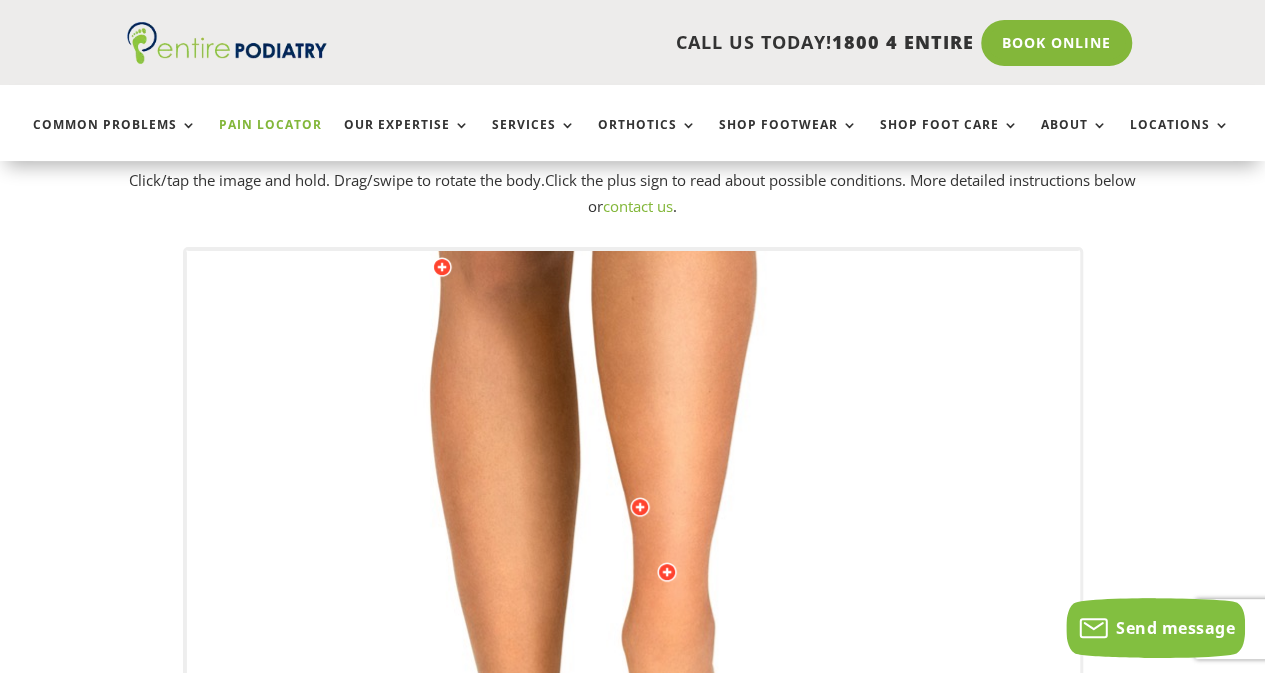 click at bounding box center [640, 507] 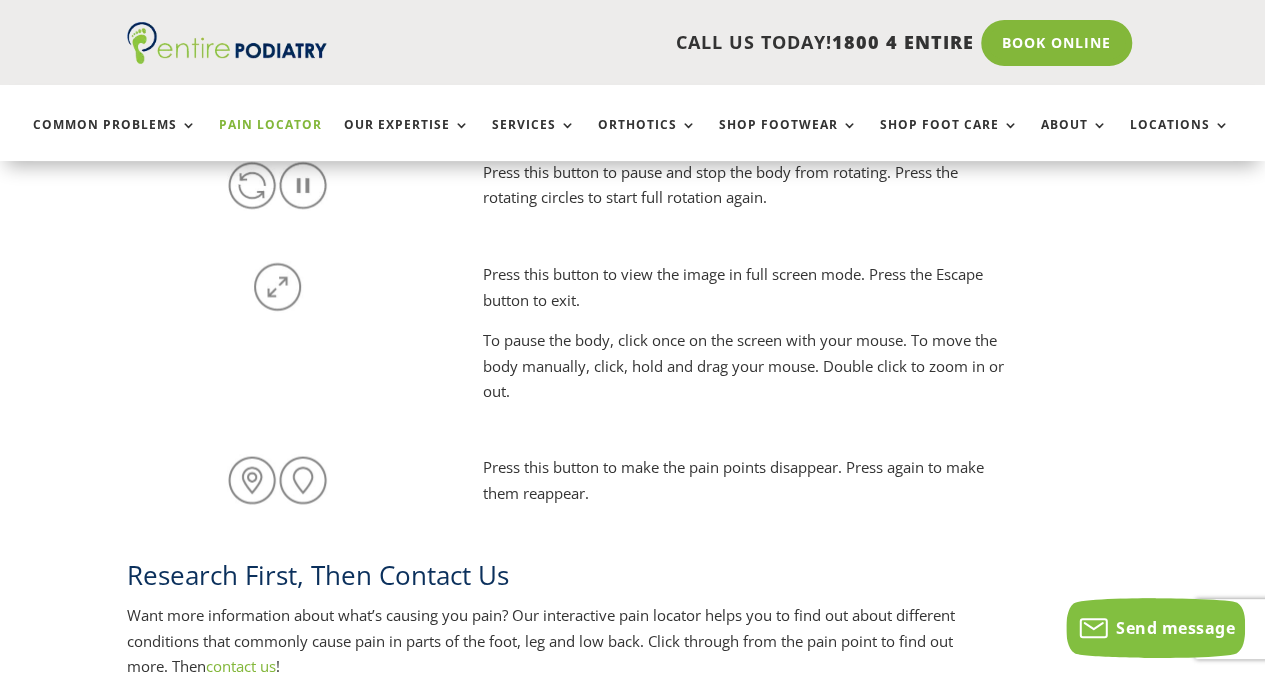 scroll, scrollTop: 2042, scrollLeft: 0, axis: vertical 